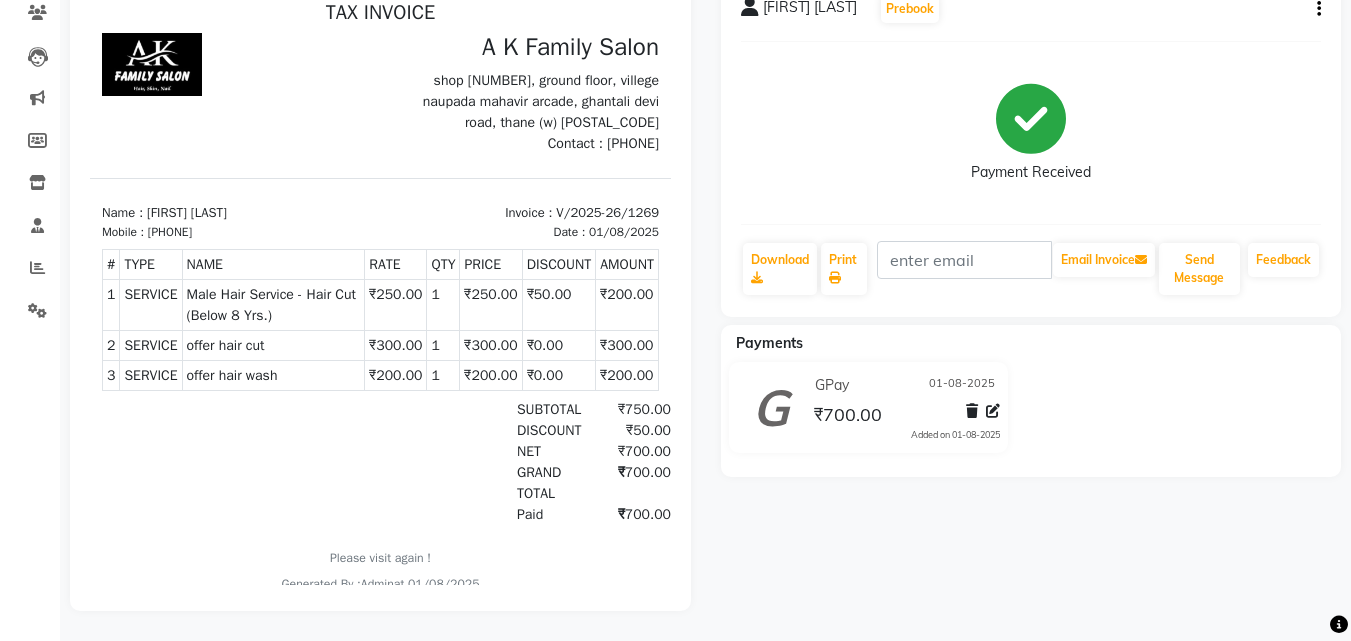 scroll, scrollTop: 0, scrollLeft: 0, axis: both 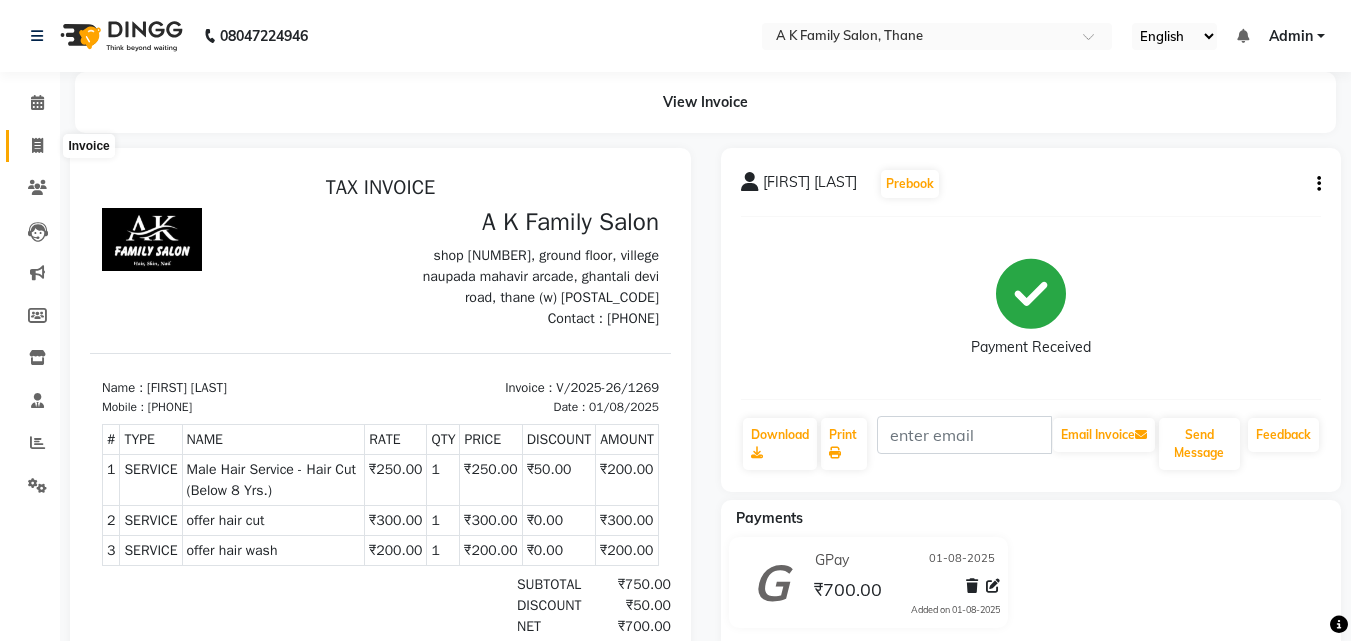 click 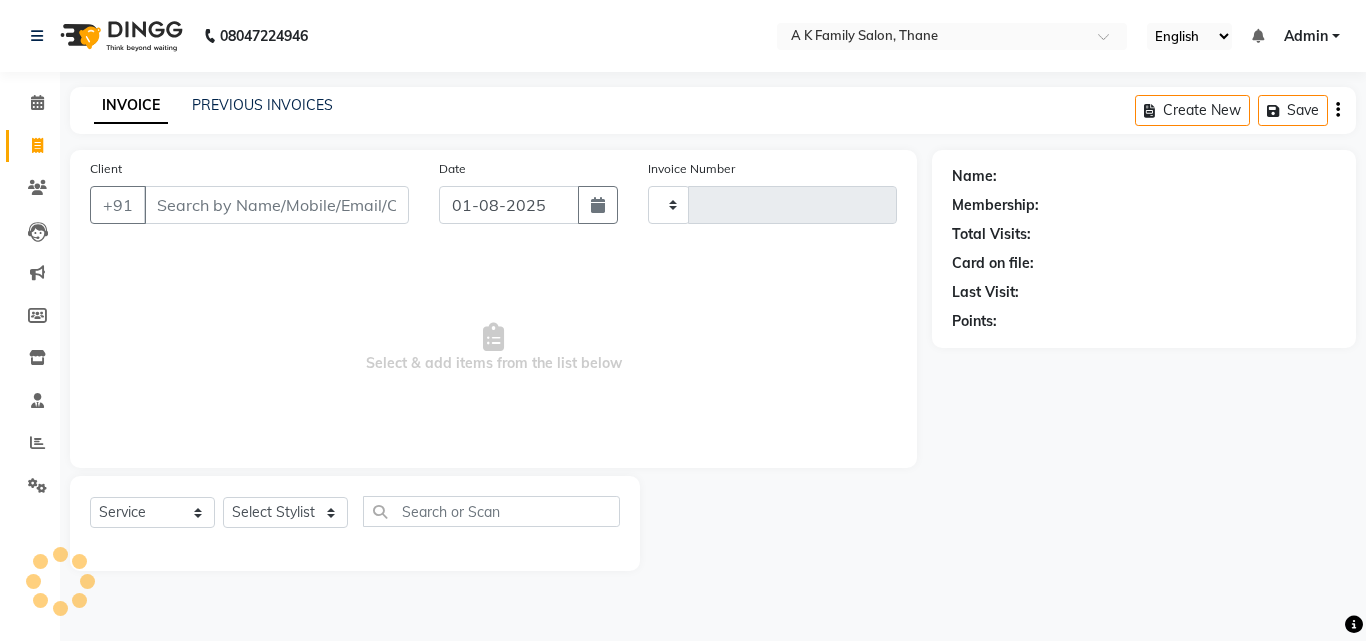 type on "1270" 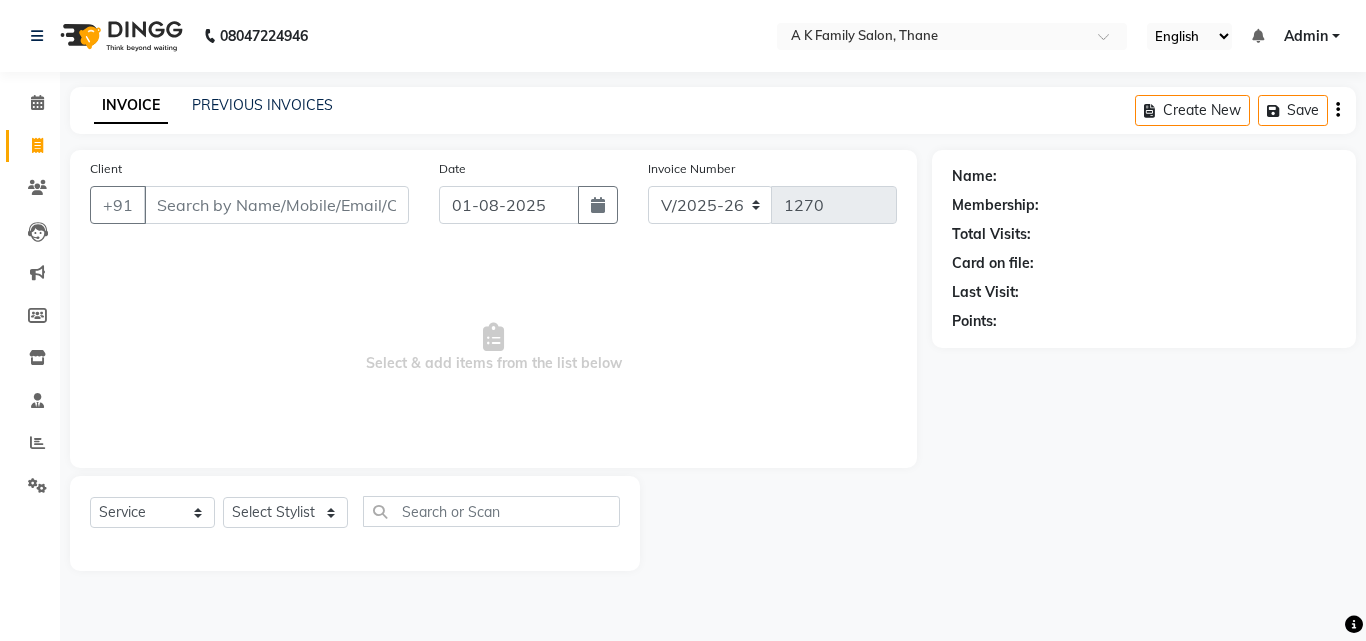 click on "Client" at bounding box center (276, 205) 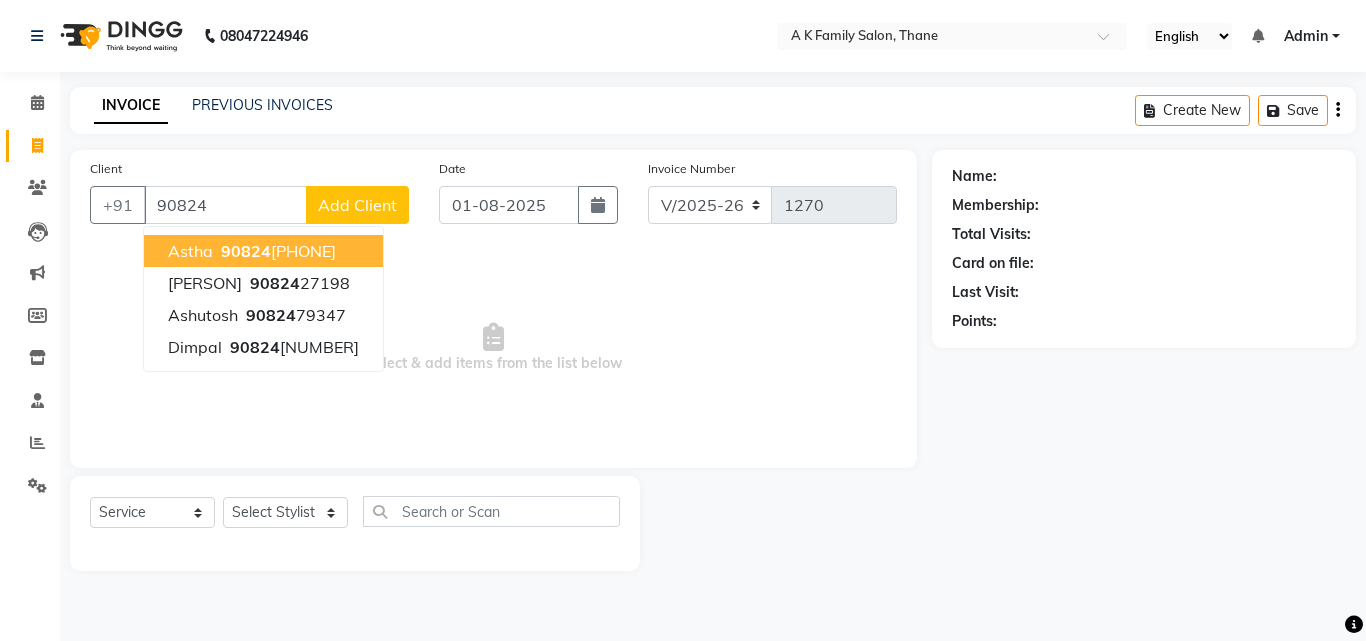 click on "astha" at bounding box center (190, 251) 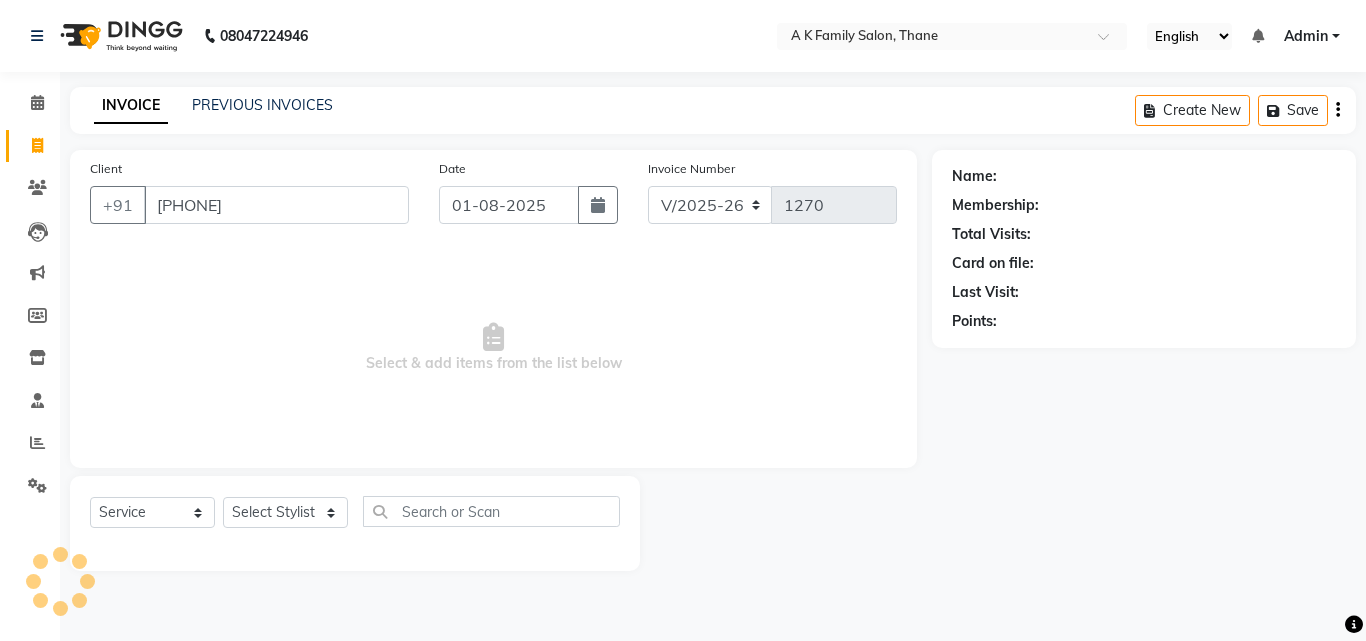 type on "[PHONE]" 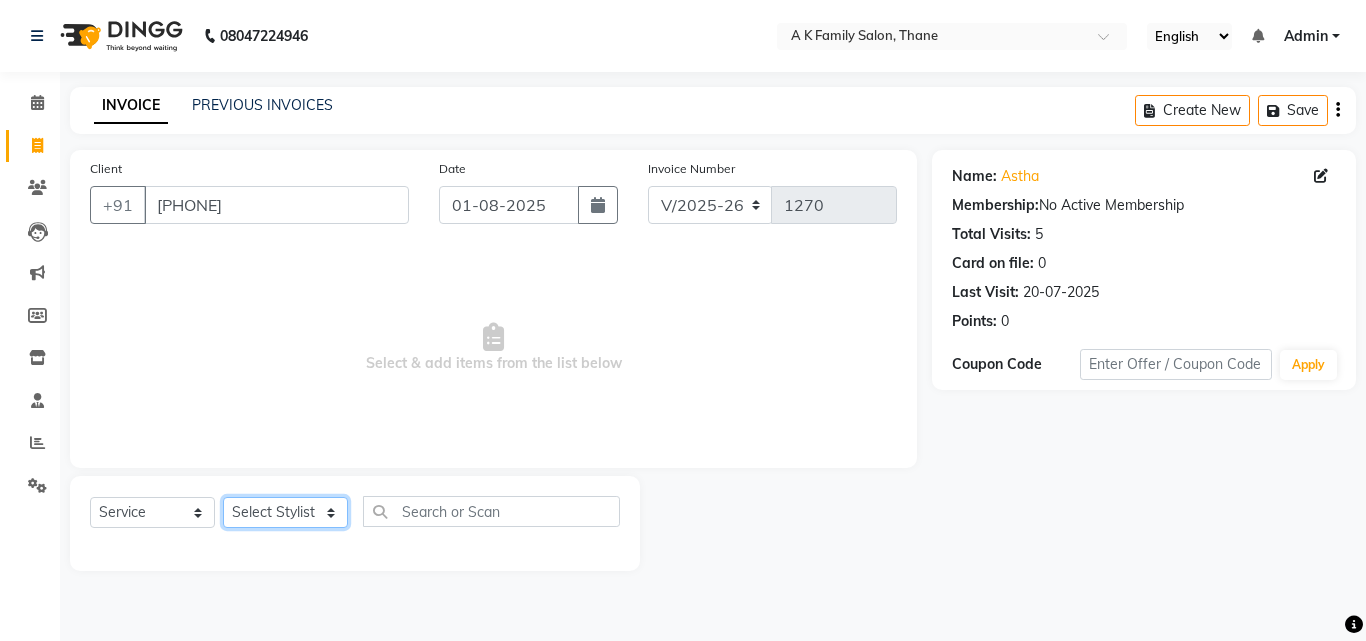 click on "Select Stylist [PERSON] dummy [PERSON] [PERSON] [PERSON] [PERSON]" 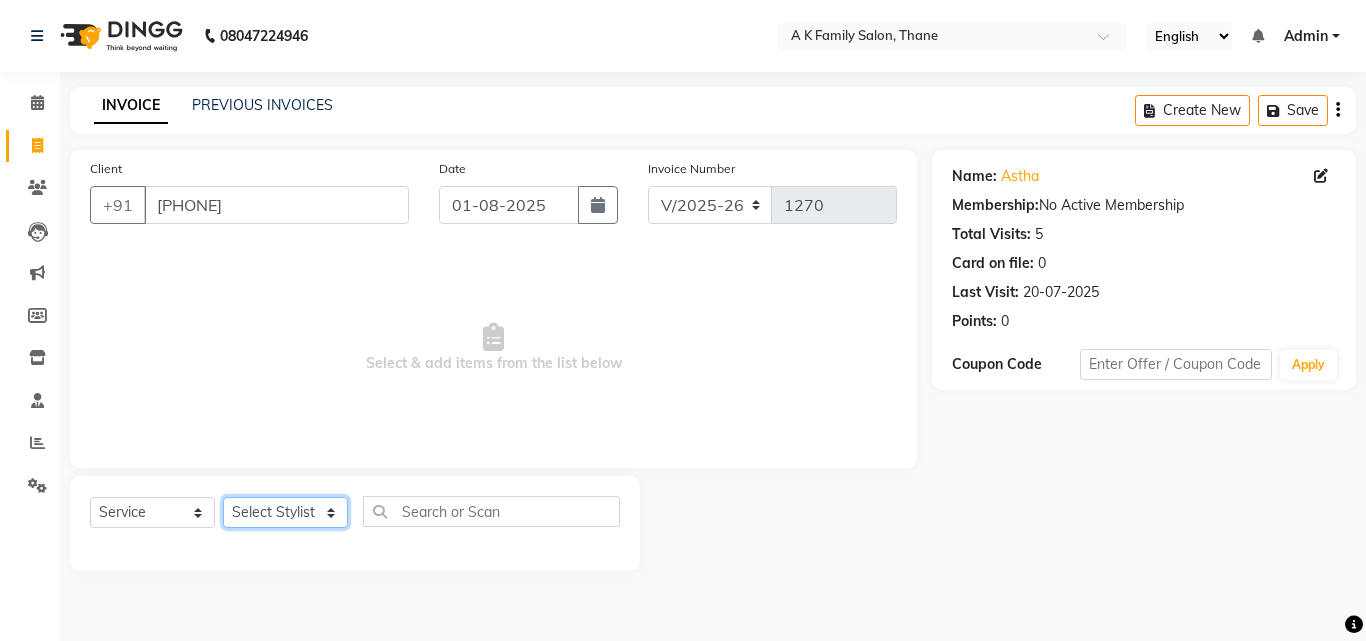 select on "34236" 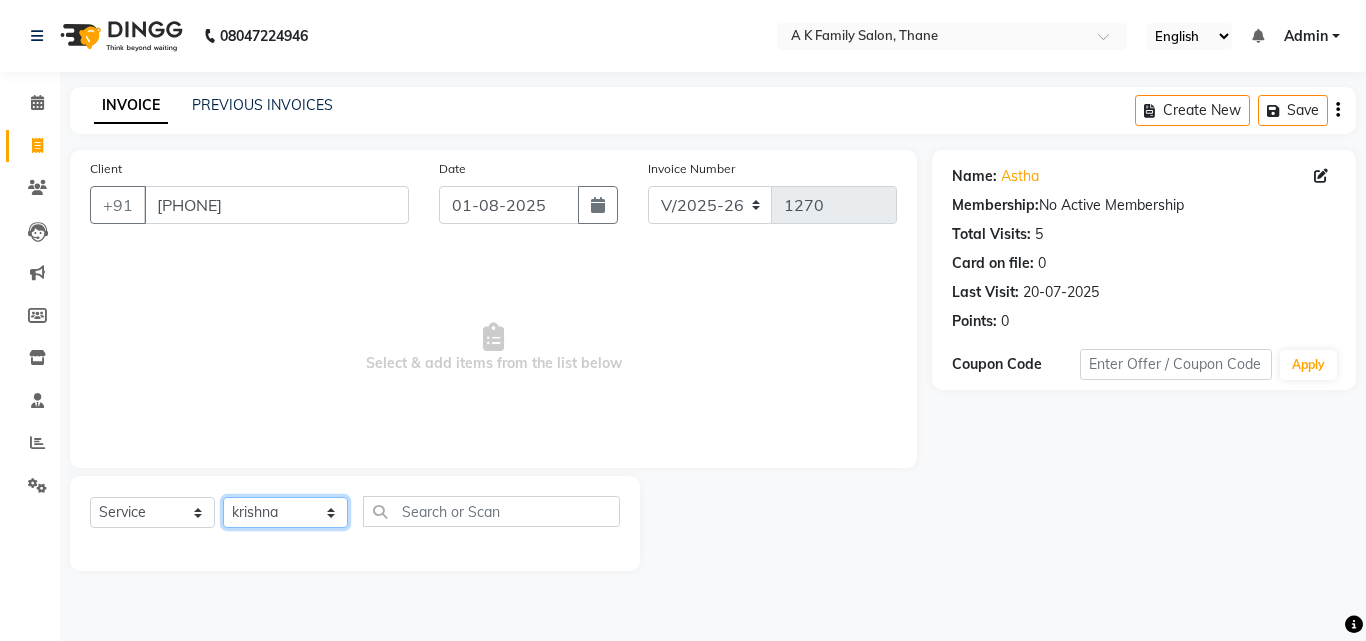 click on "Select Stylist [PERSON] dummy [PERSON] [PERSON] [PERSON] [PERSON]" 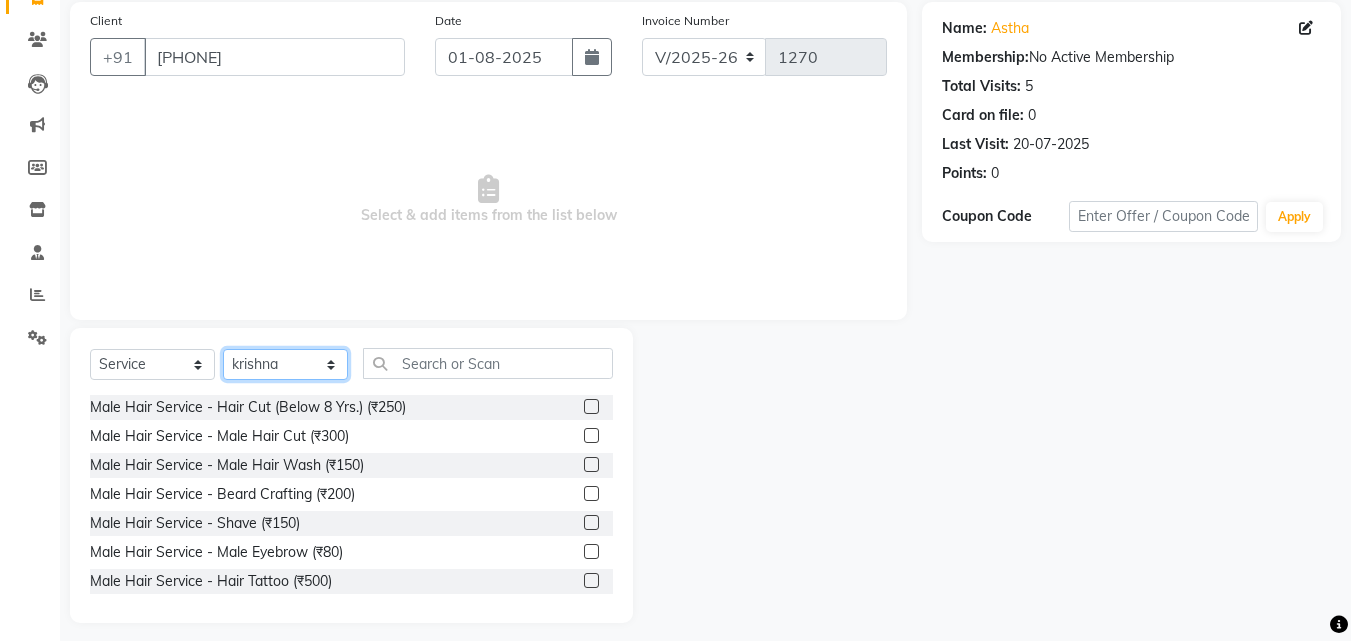scroll, scrollTop: 160, scrollLeft: 0, axis: vertical 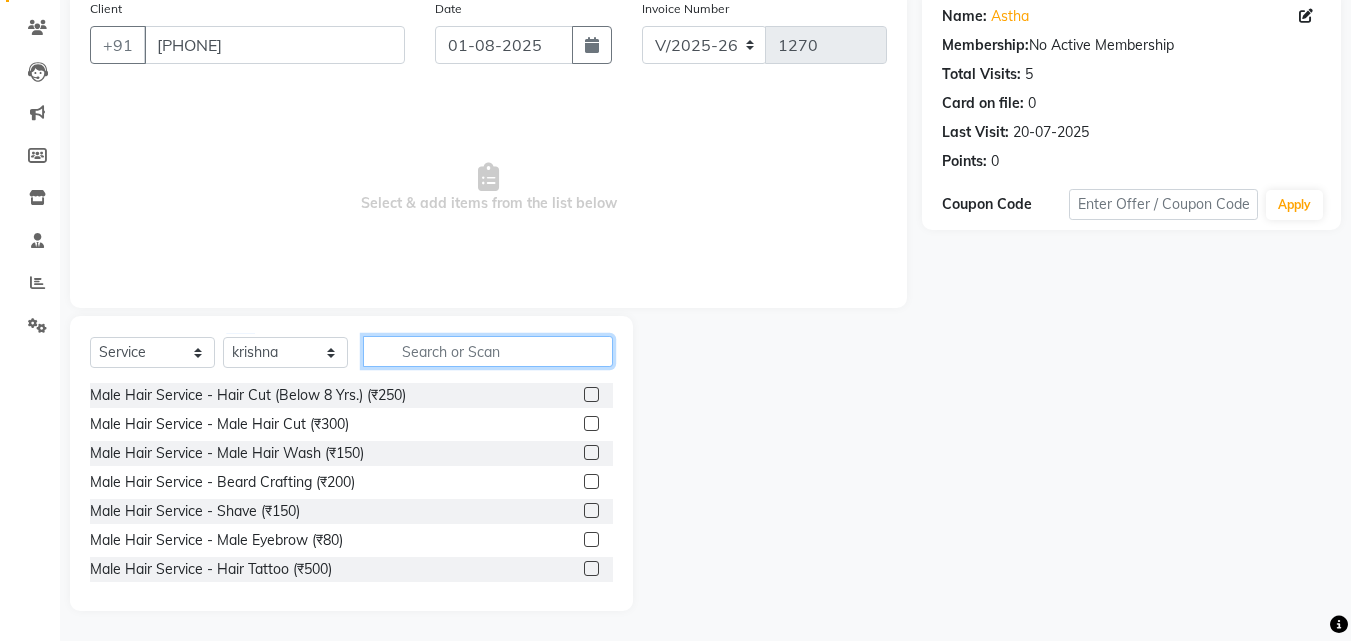 click 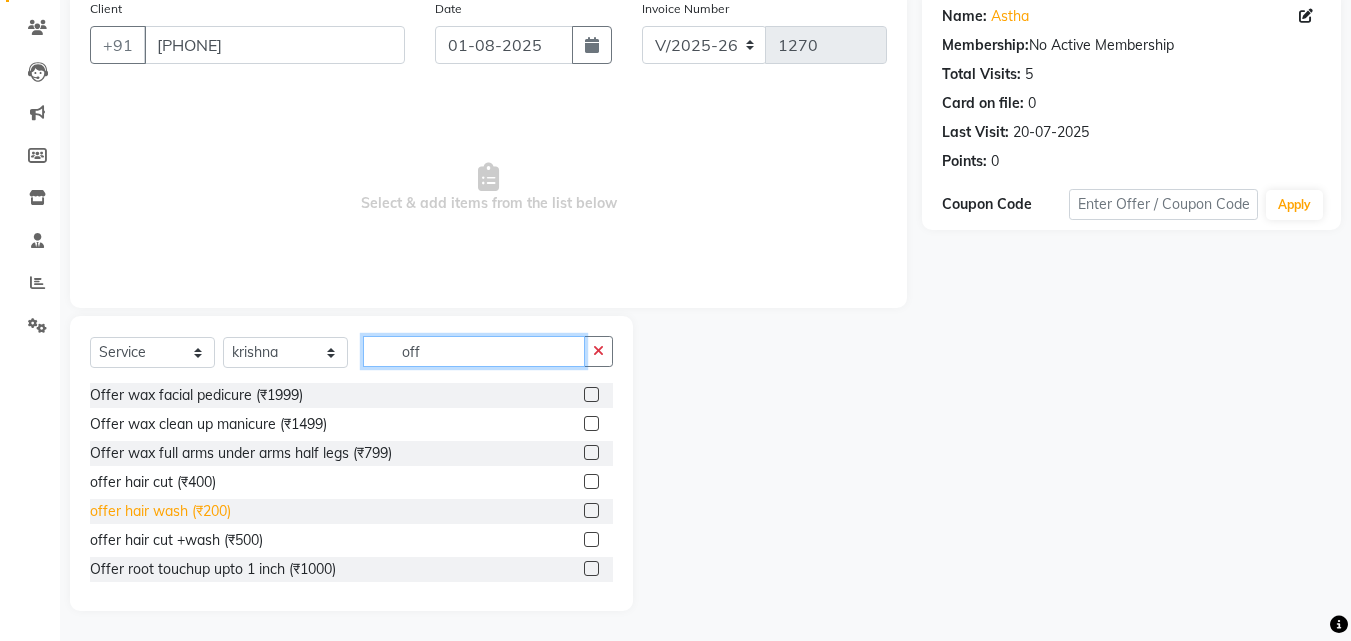 type on "off" 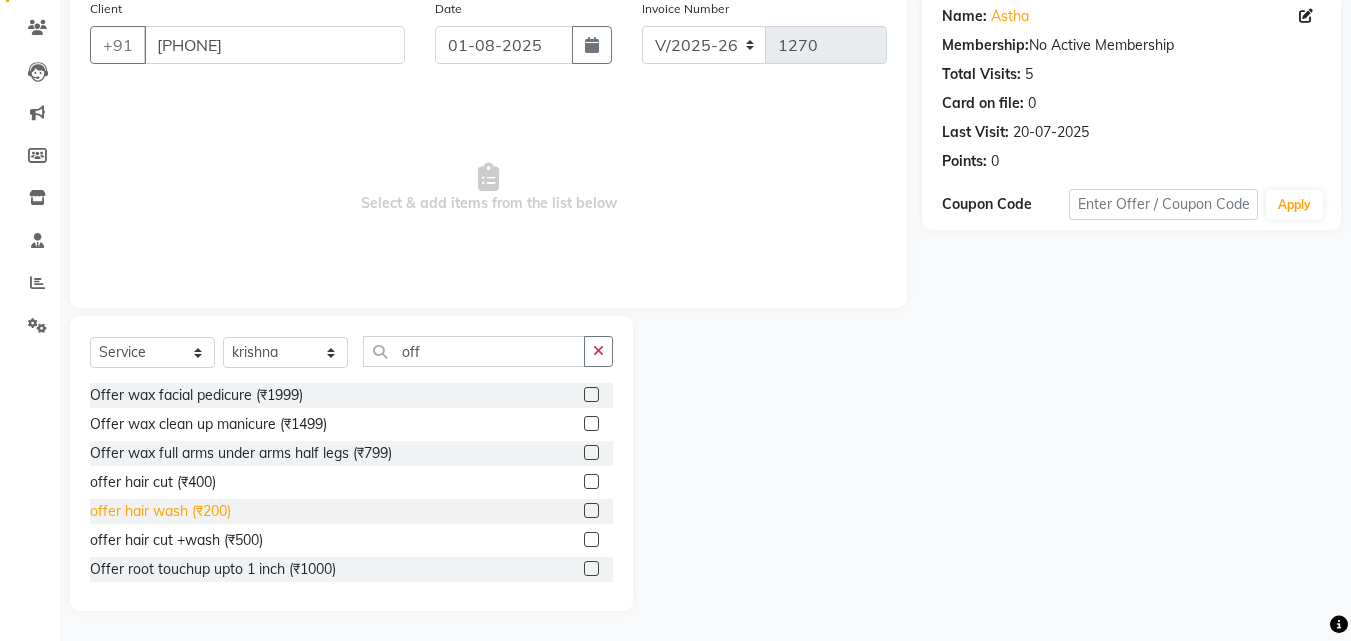 click on "offer hair wash  (₹200)" 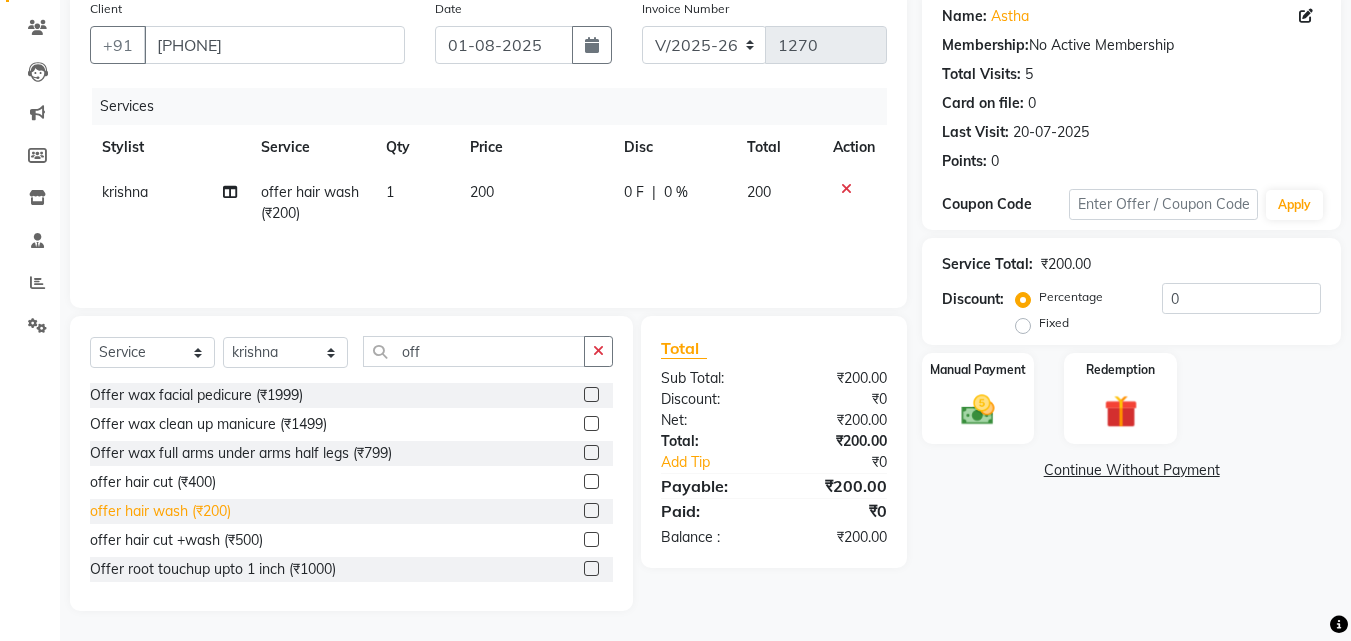 click on "offer hair wash  (₹200)" 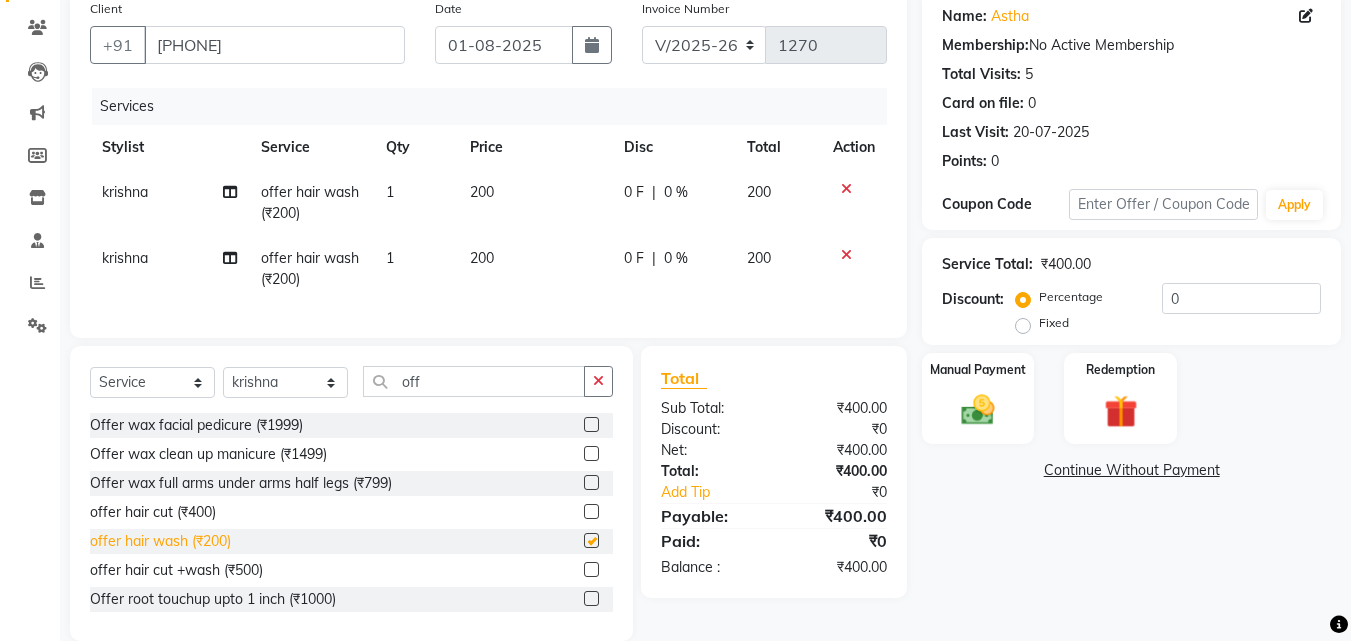 checkbox on "false" 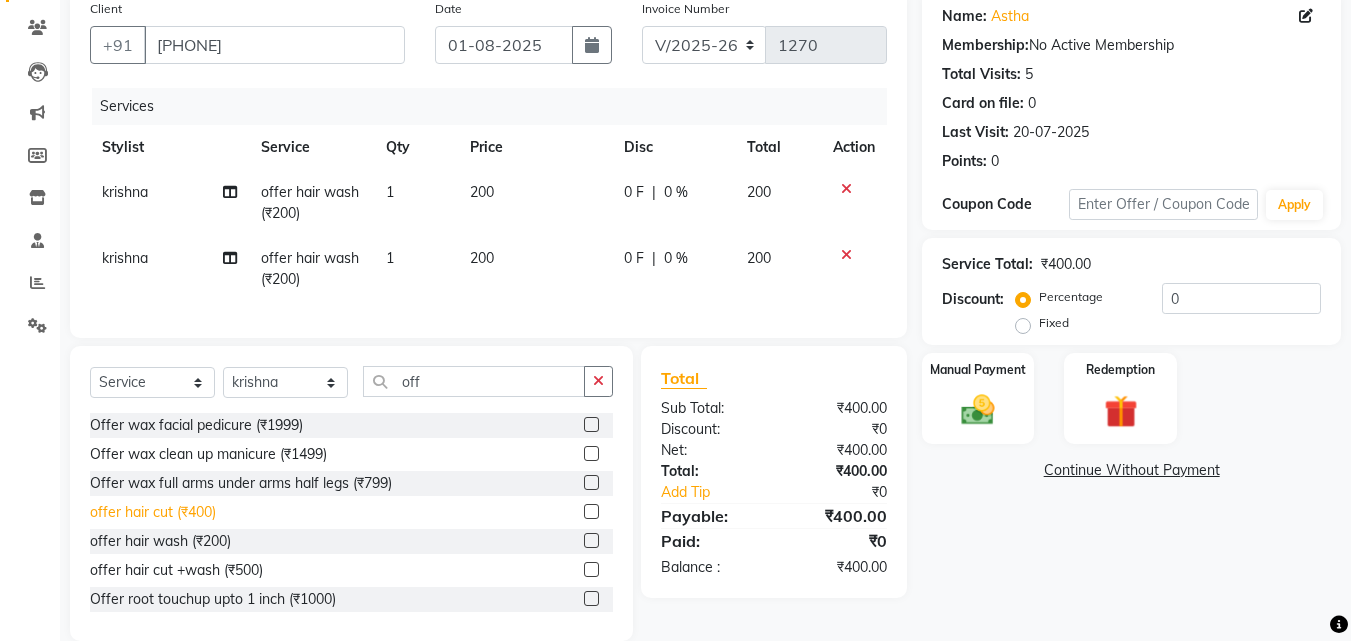 click on "offer hair cut  (₹400)" 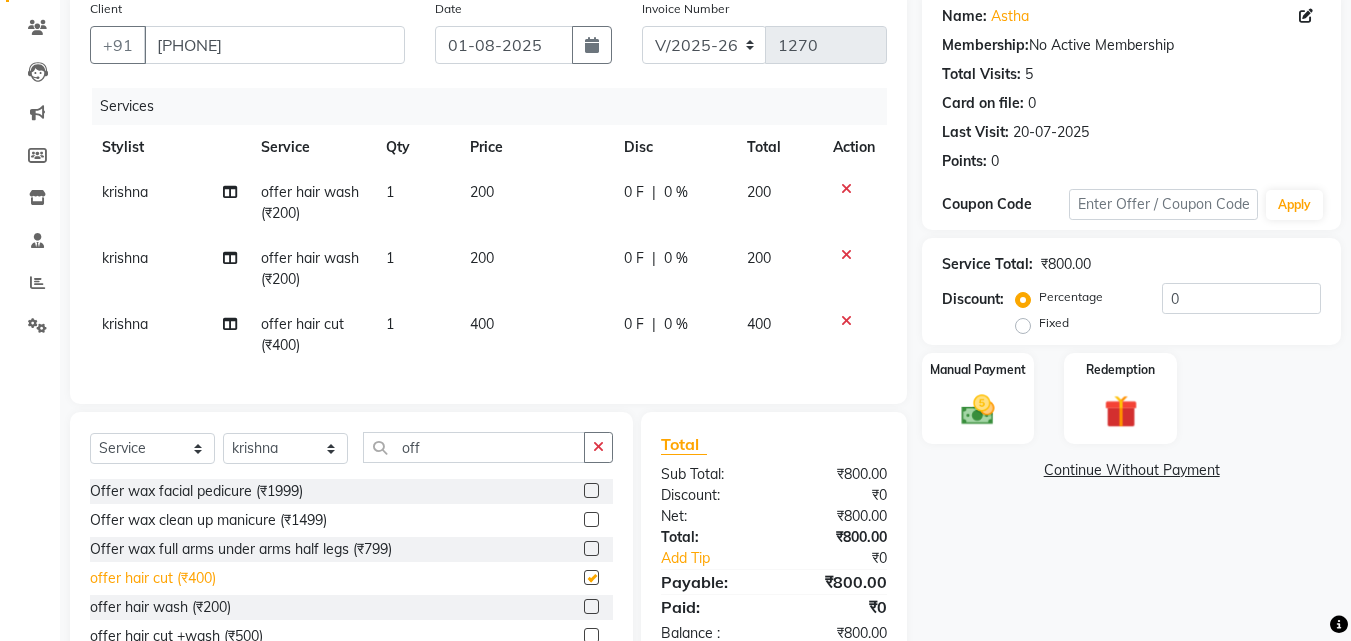 checkbox on "false" 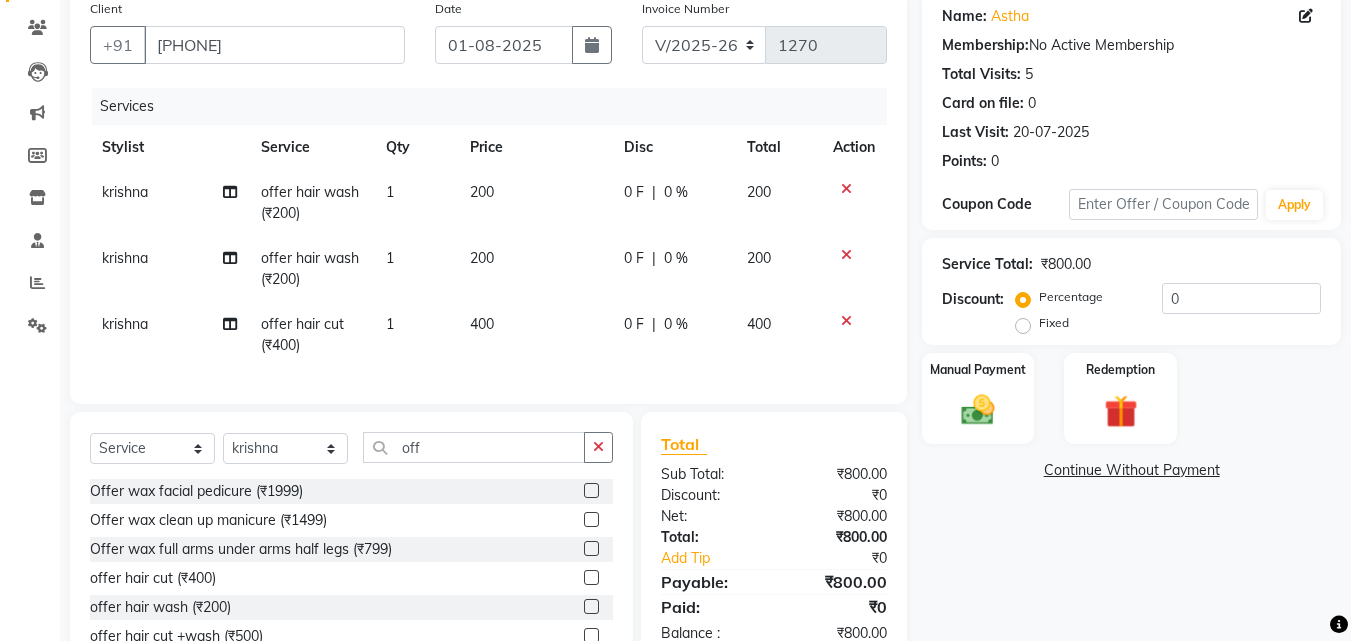 click on "400" 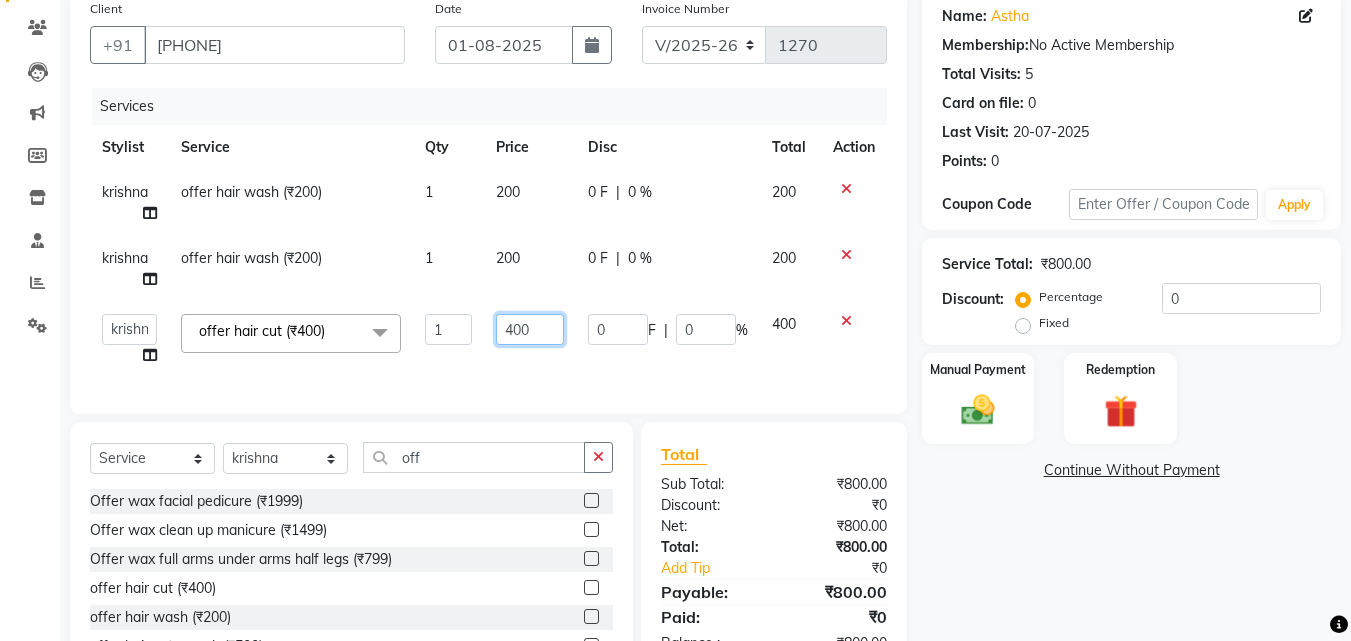 click on "400" 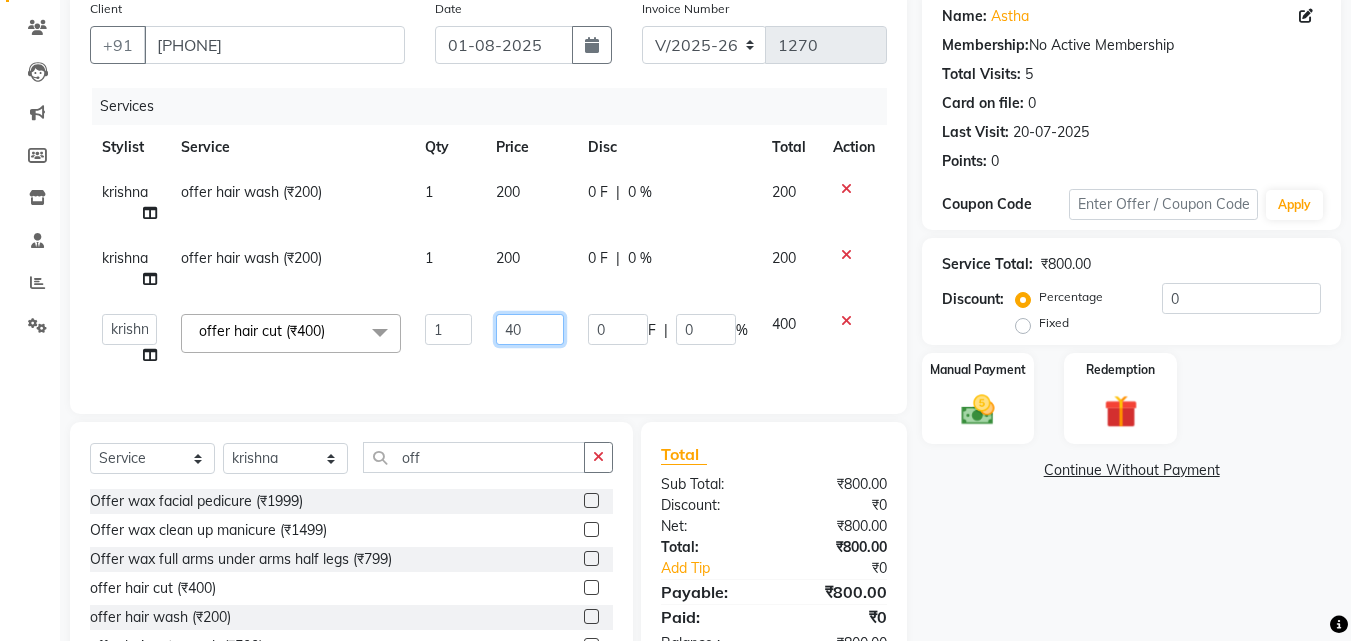 type on "4" 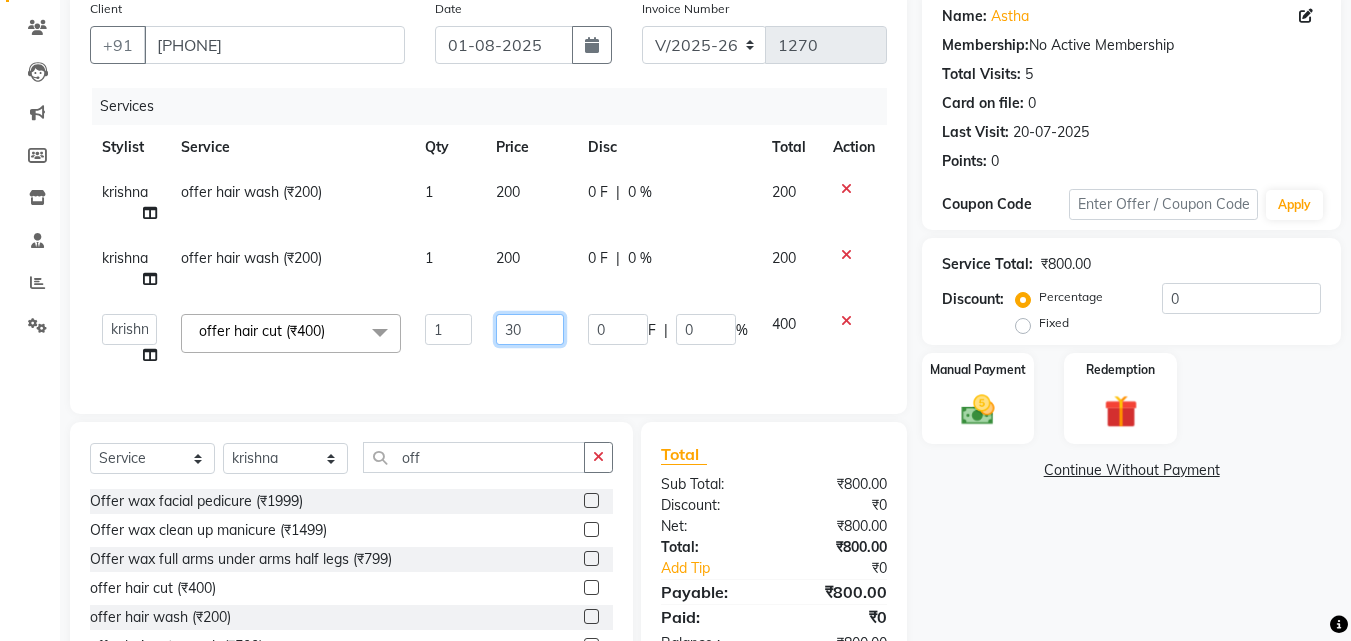 type on "300" 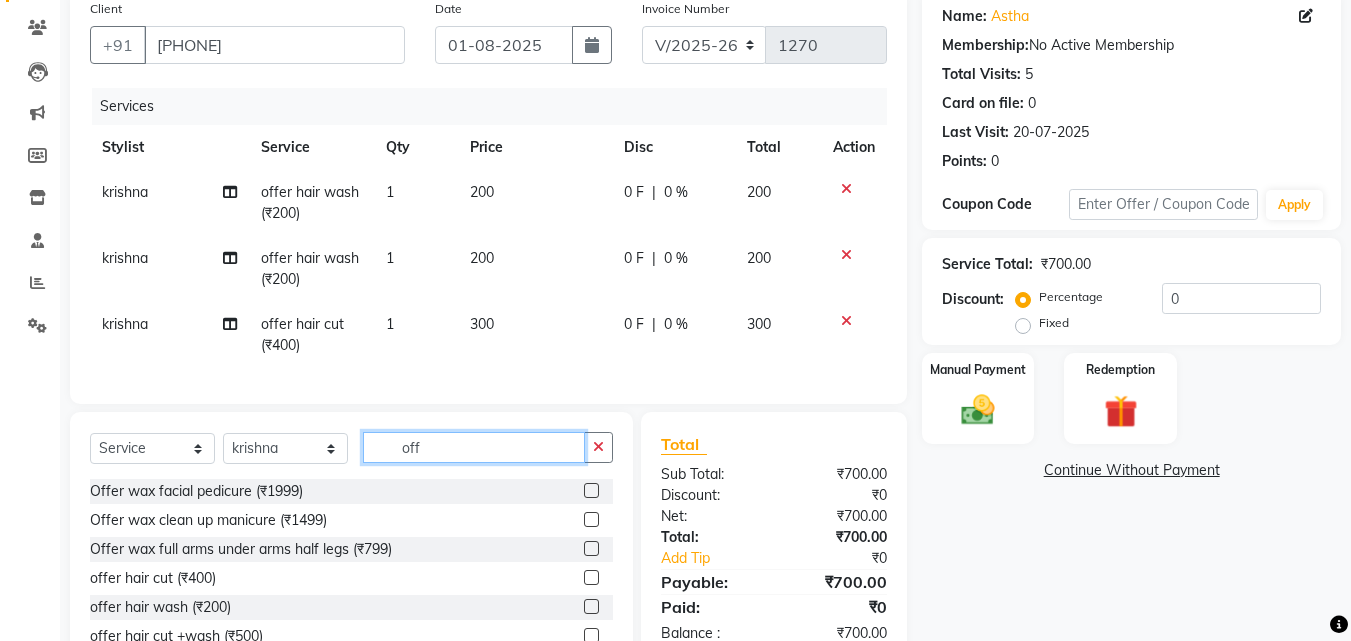 click on "off" 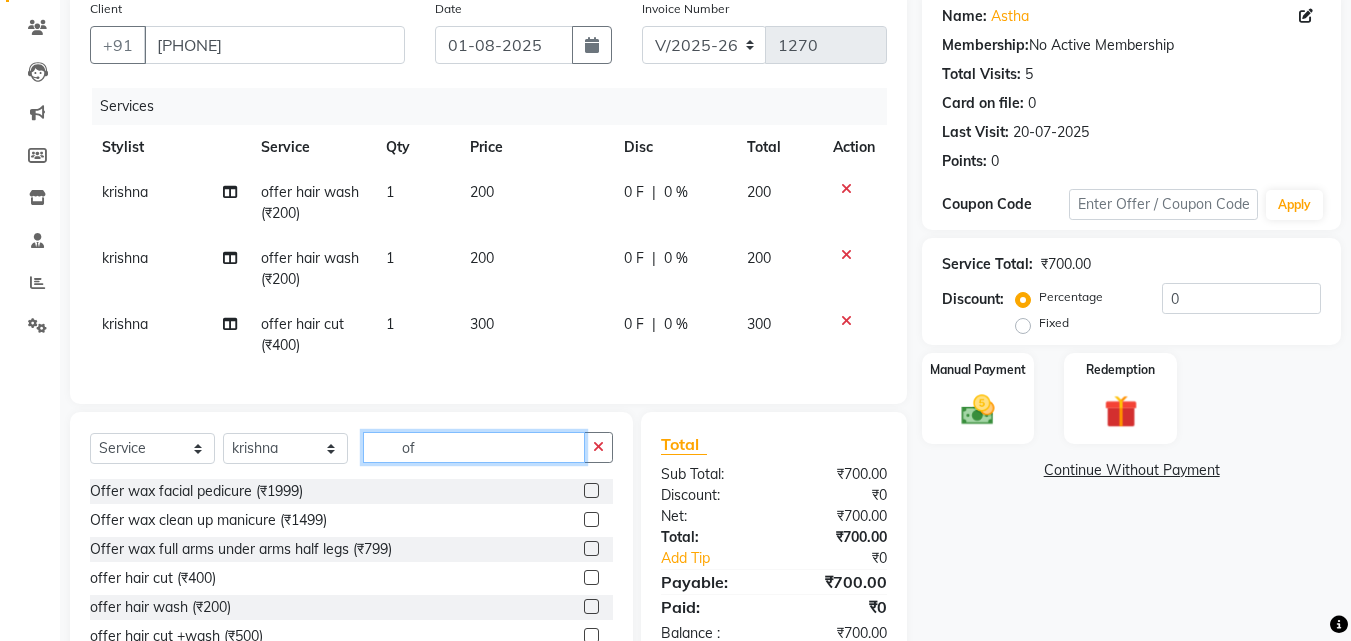 type on "o" 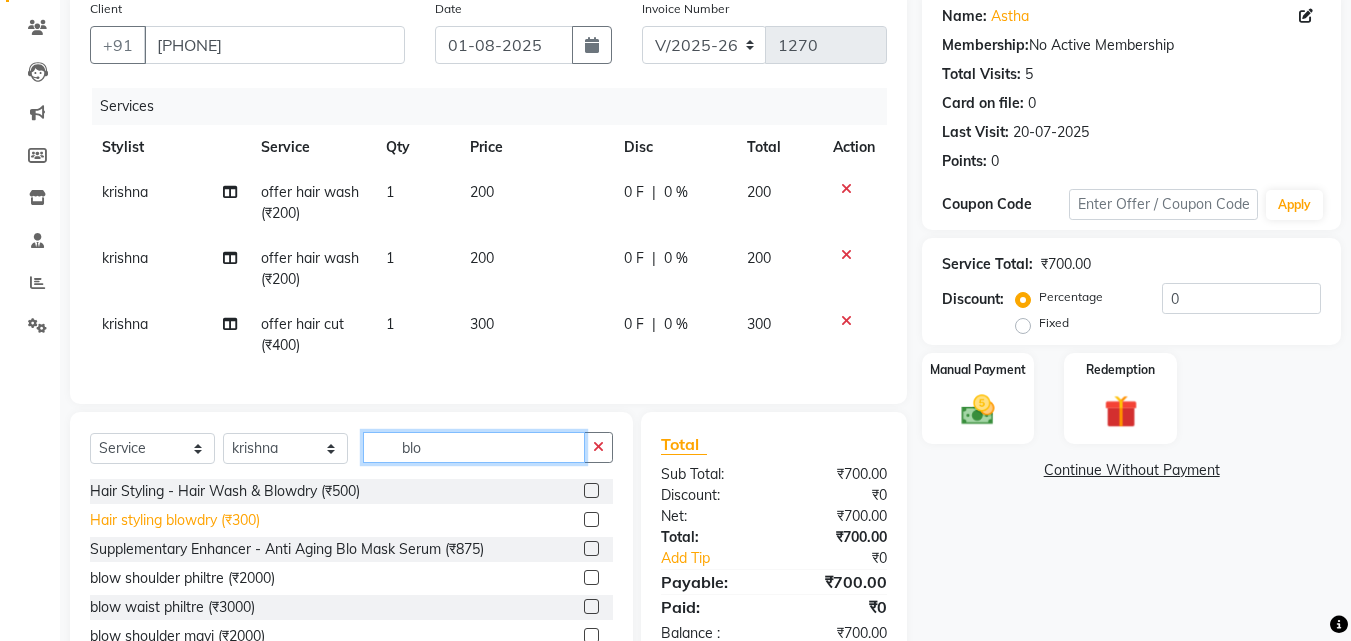 type on "blo" 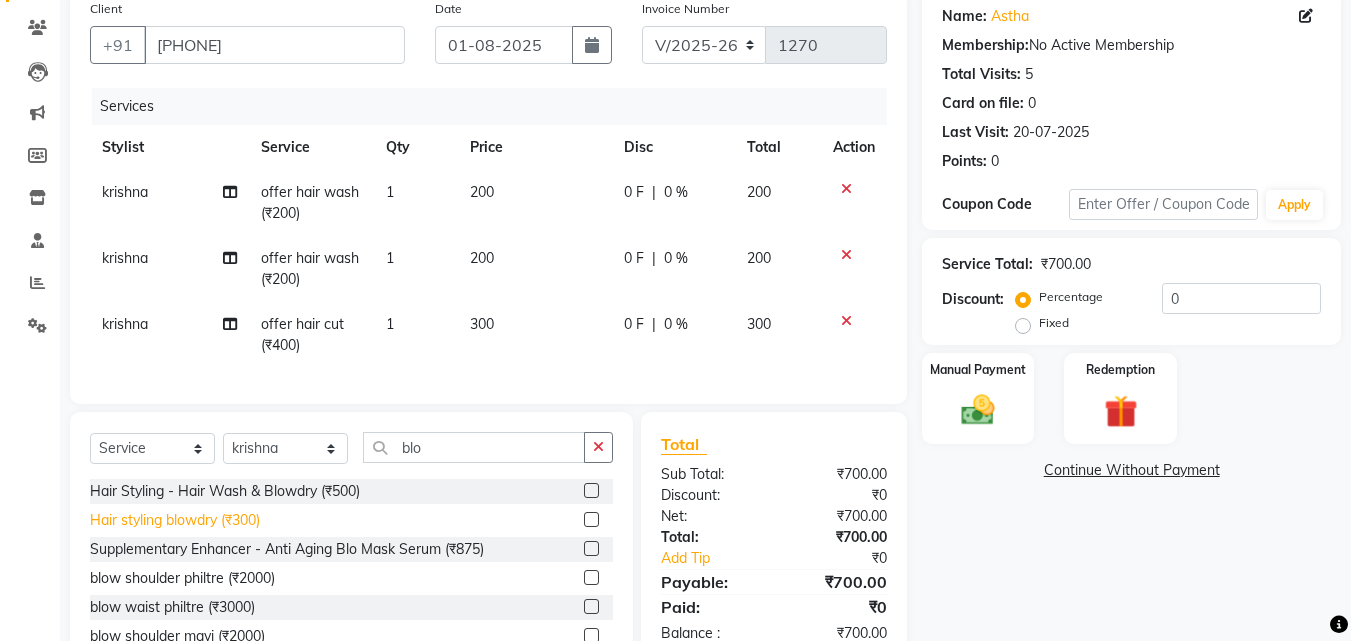click on "Hair styling blowdry (₹300)" 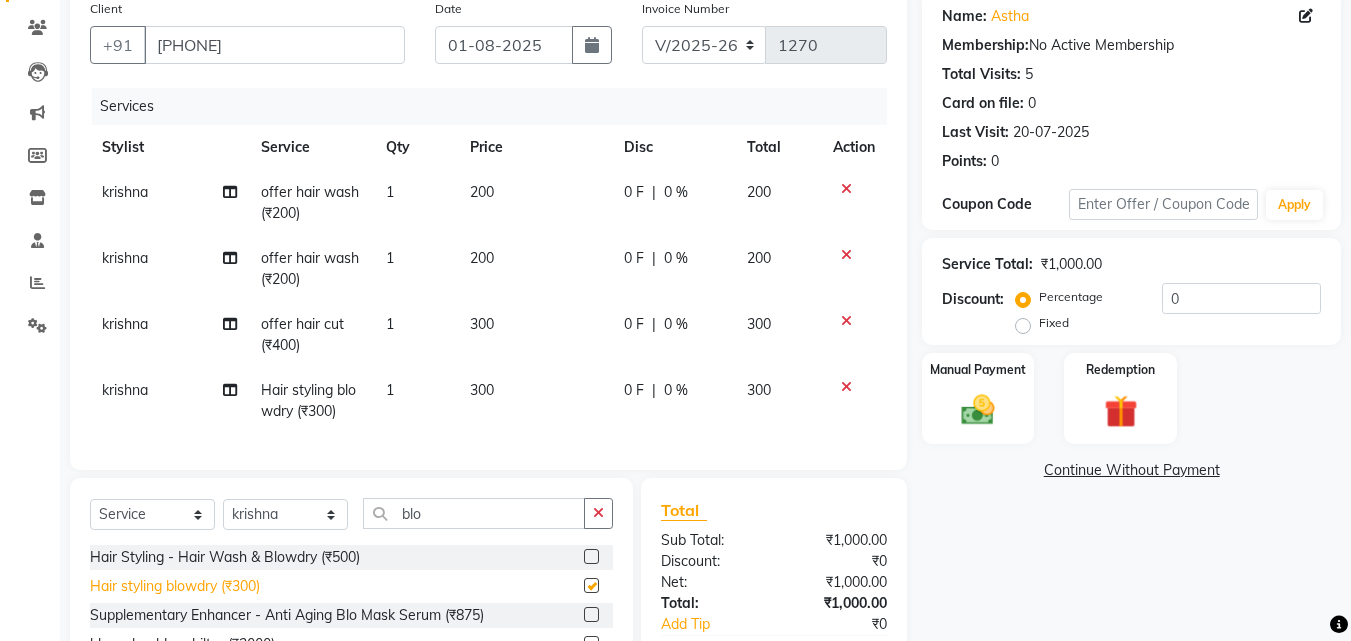 checkbox on "false" 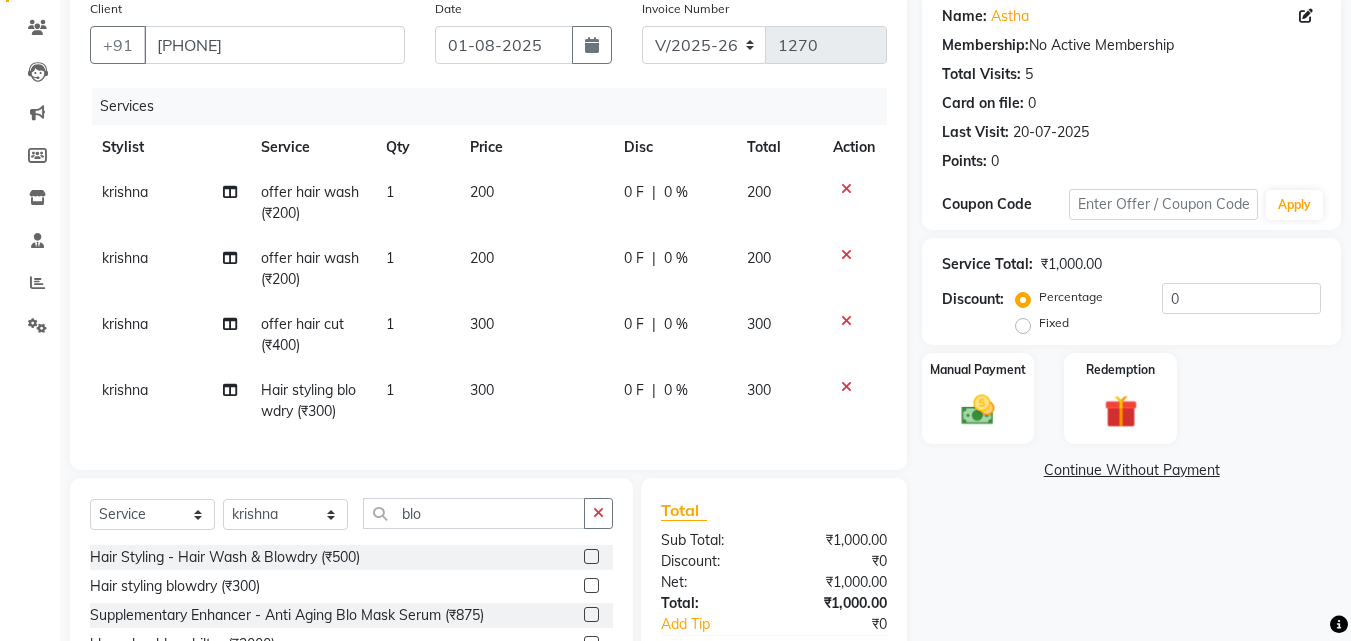 click on "krishna" 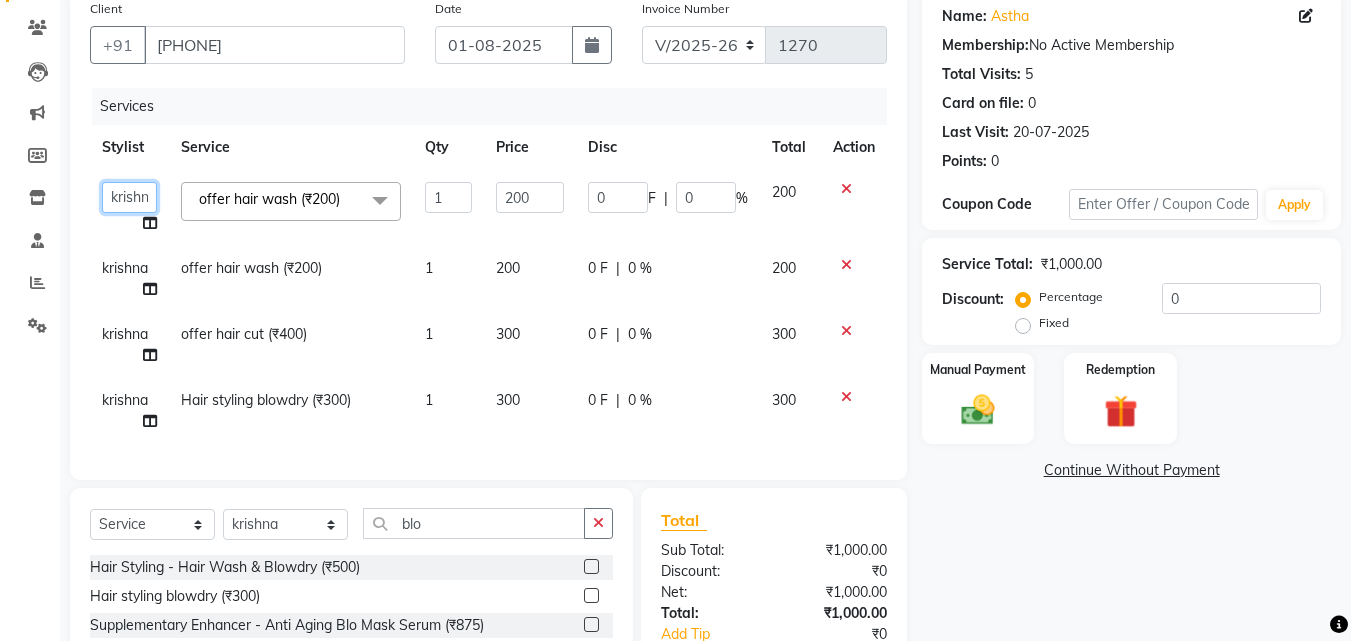 click on "[PERSON] dummy [PERSON] [PERSON] [PERSON] [PERSON] [PERSON]" 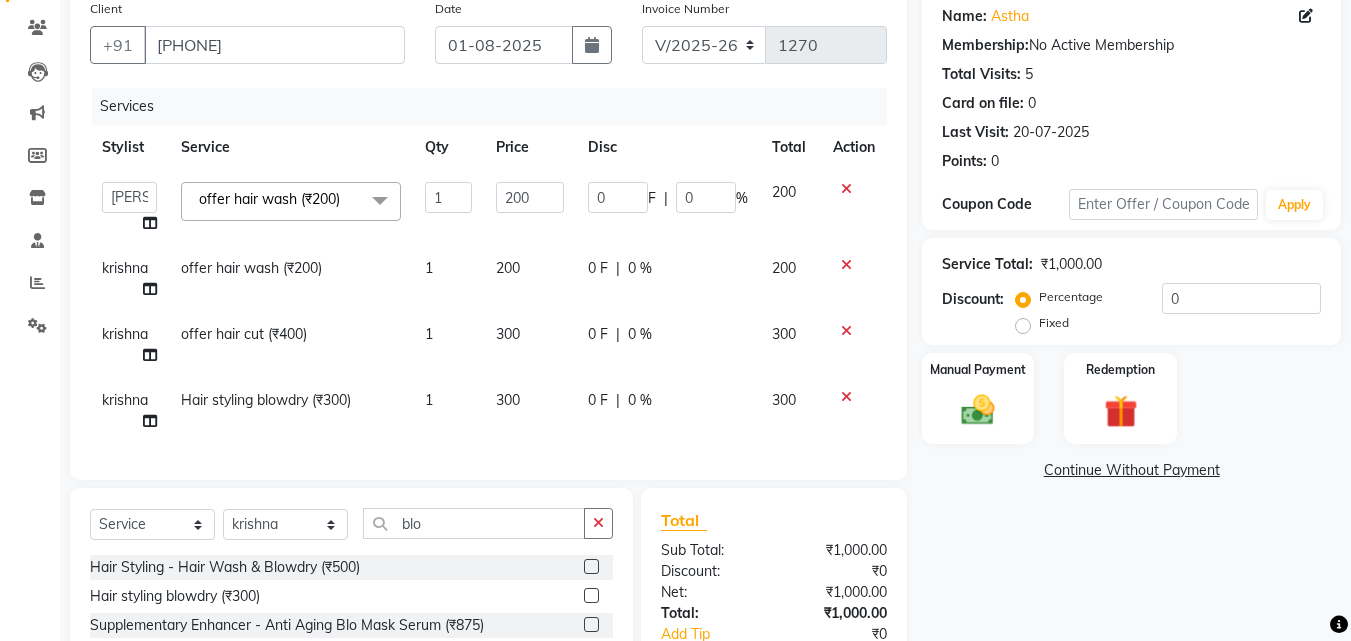 select on "52627" 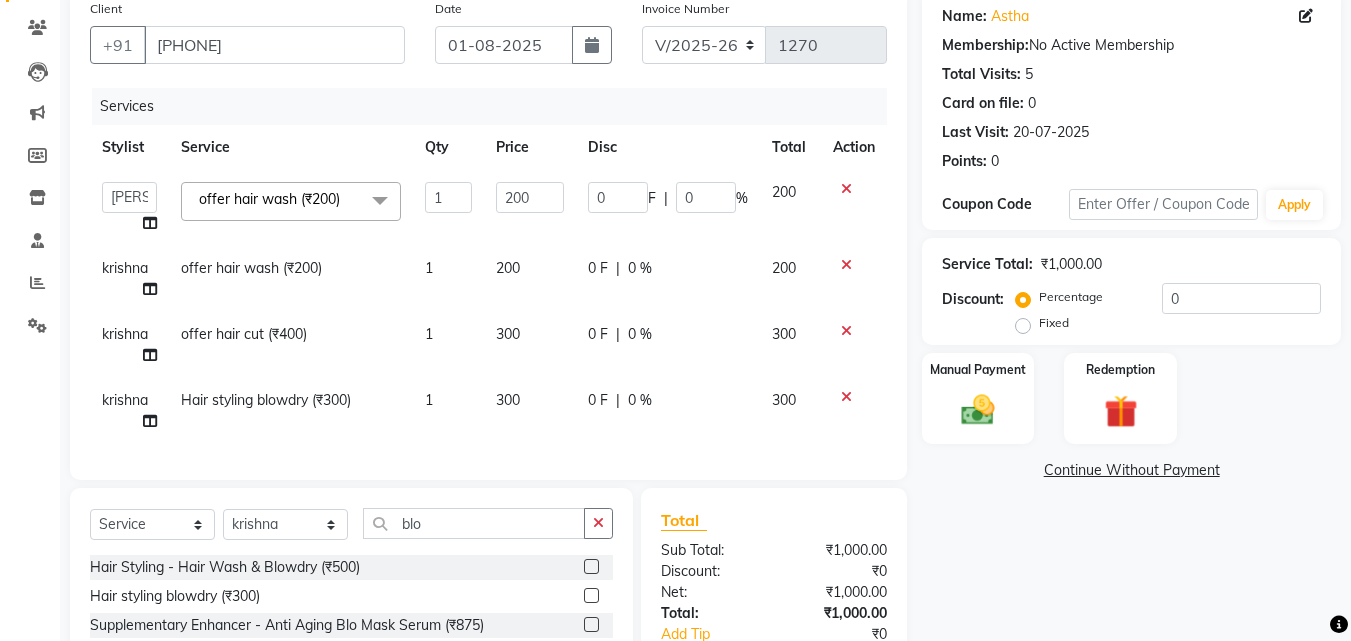 click on "krishna" 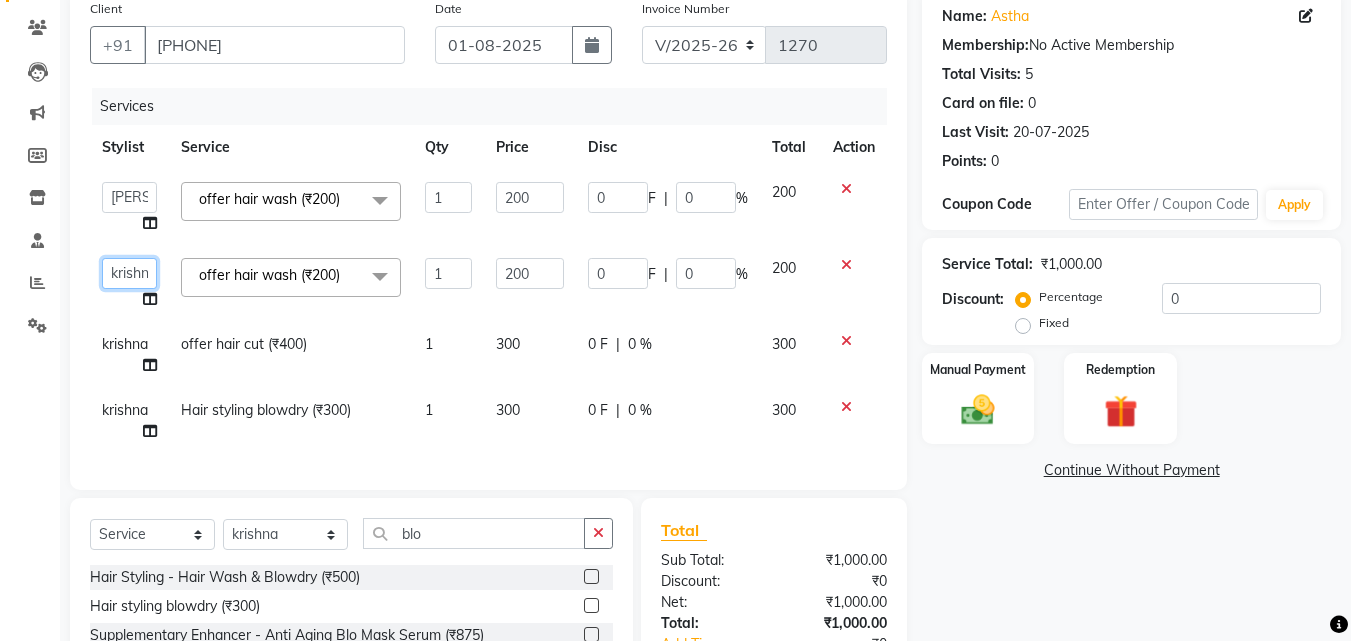 click on "[PERSON] dummy [PERSON] [PERSON] [PERSON] [PERSON] [PERSON]" 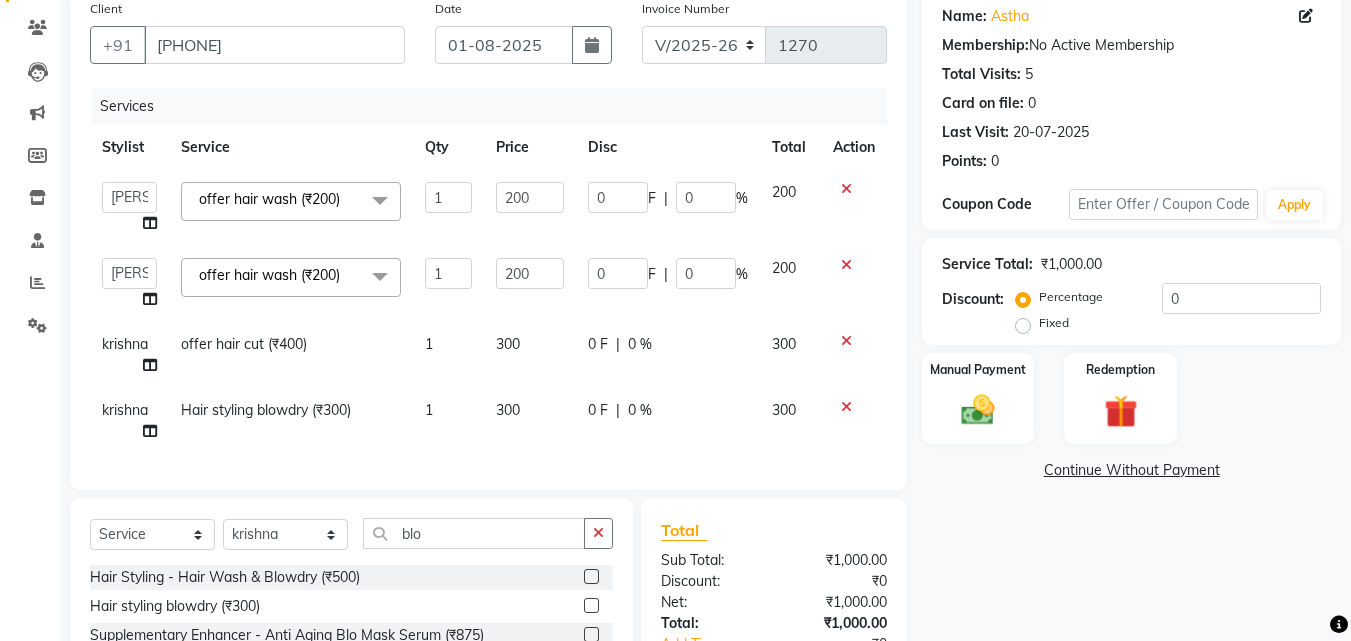 select on "52627" 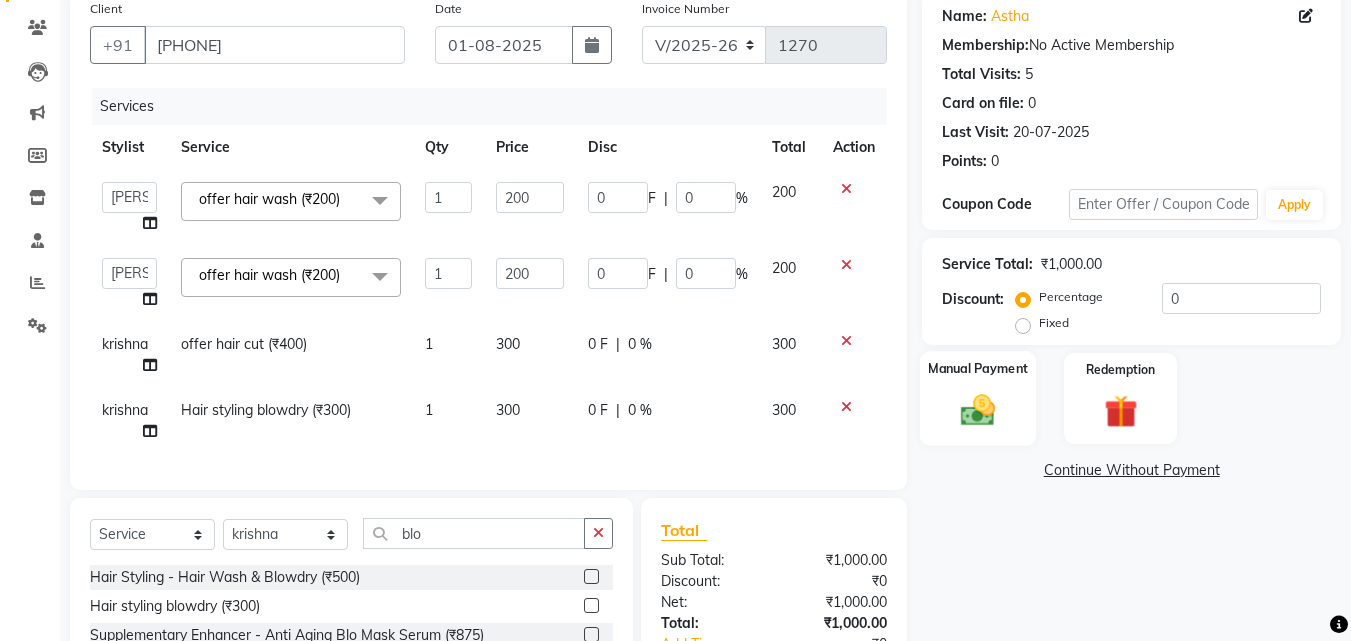 click 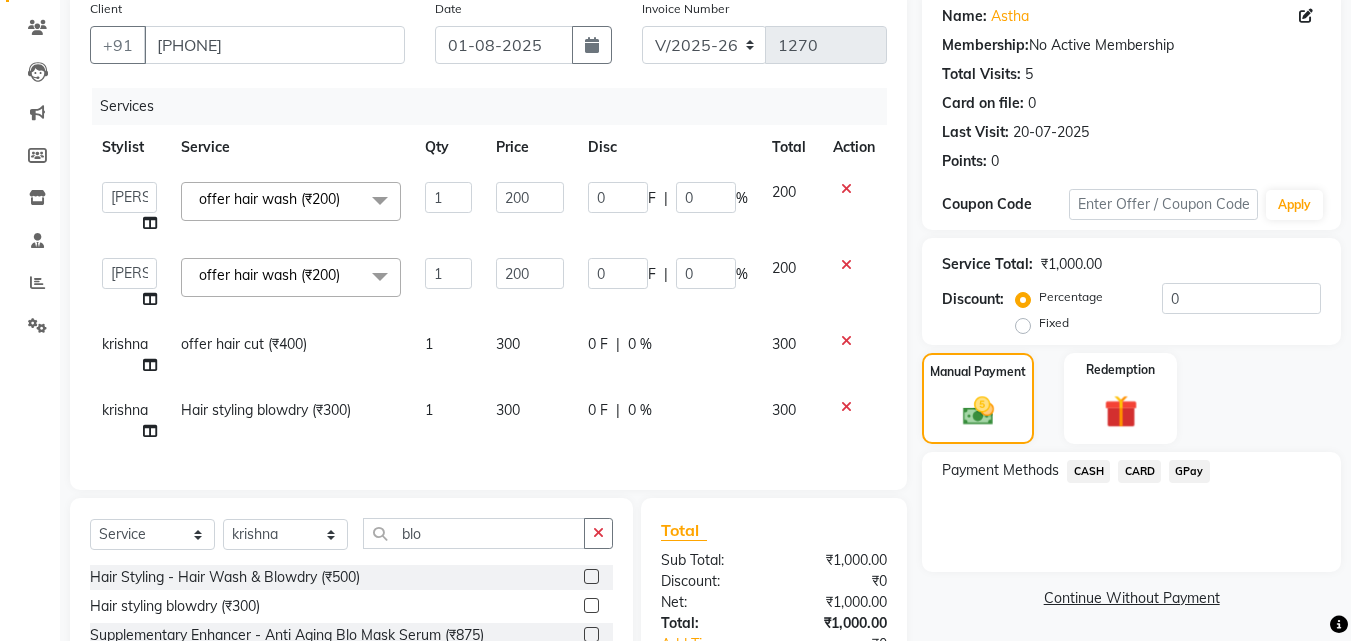 click on "GPay" 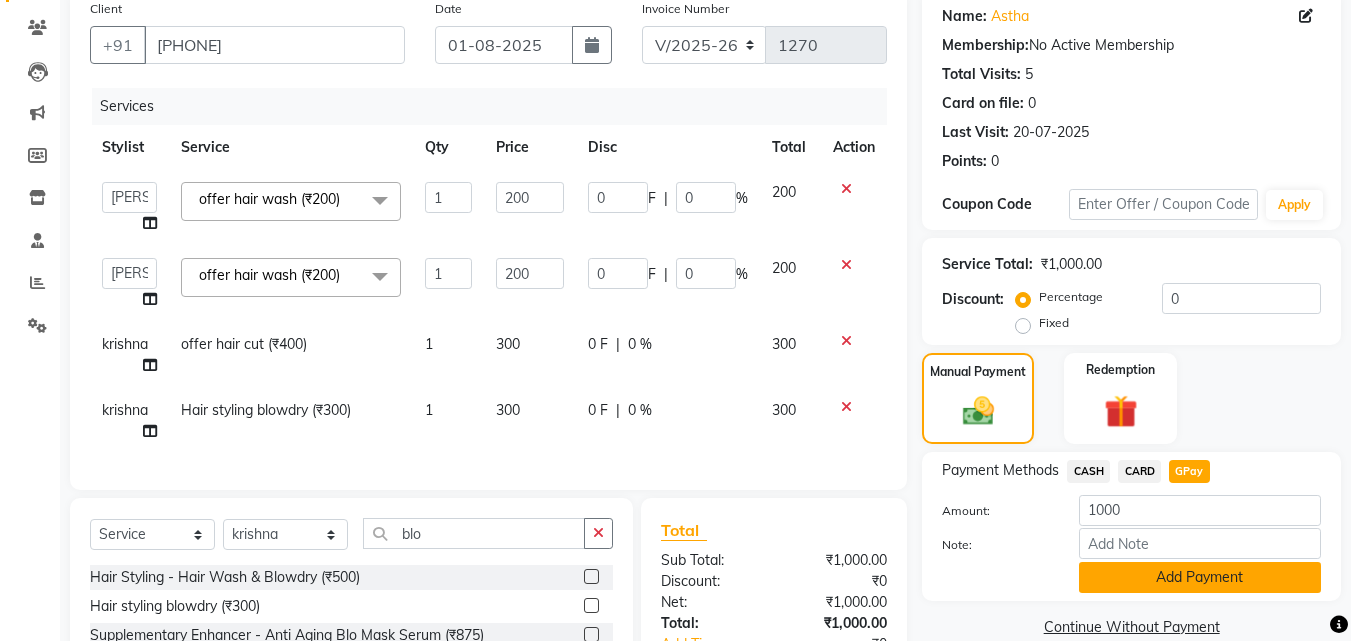 click on "Add Payment" 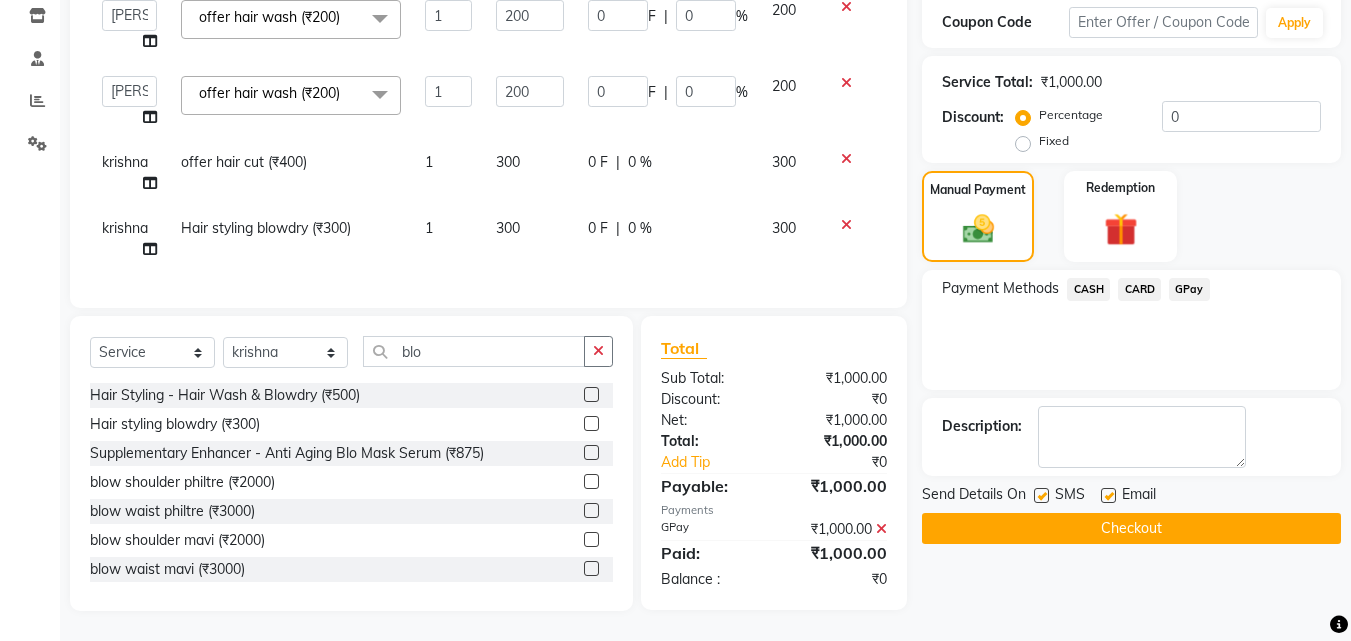 scroll, scrollTop: 357, scrollLeft: 0, axis: vertical 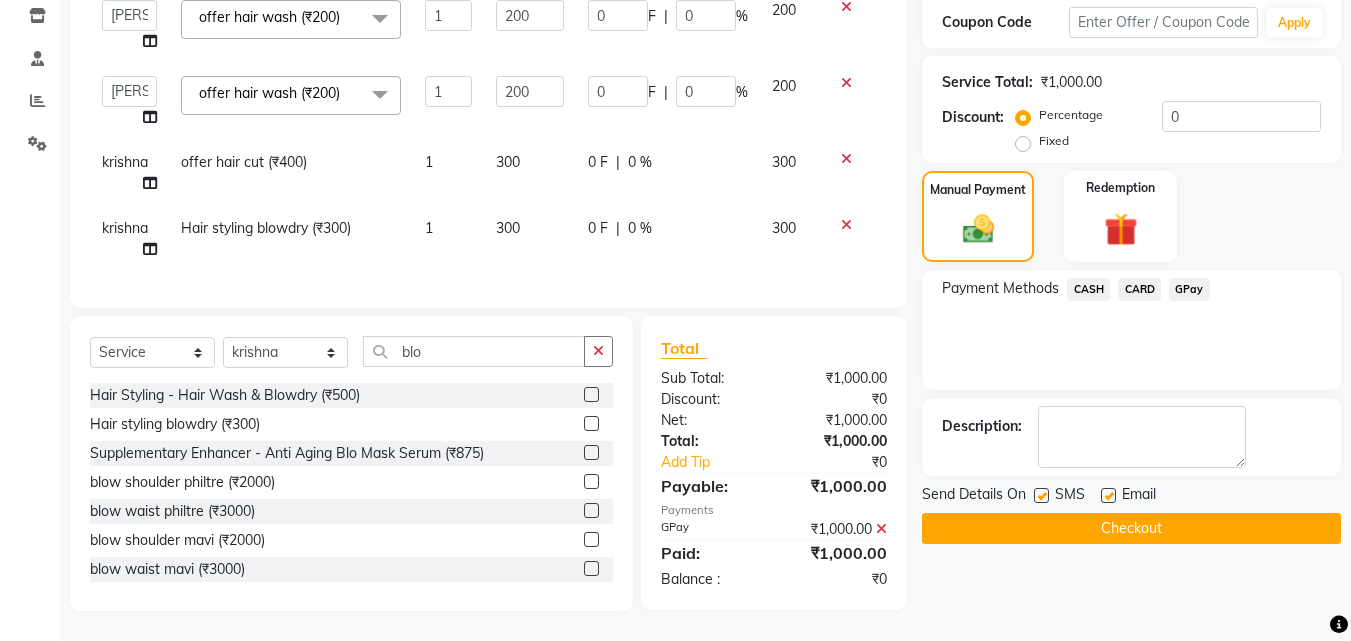 click on "Checkout" 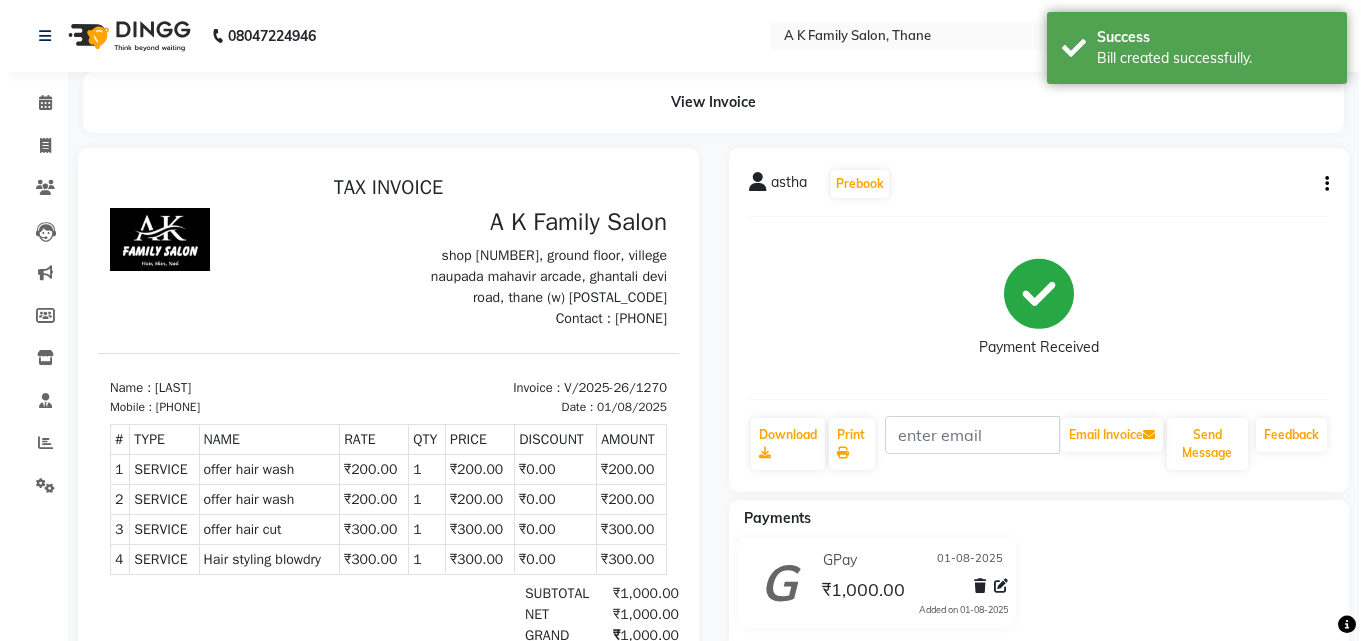 scroll, scrollTop: 0, scrollLeft: 0, axis: both 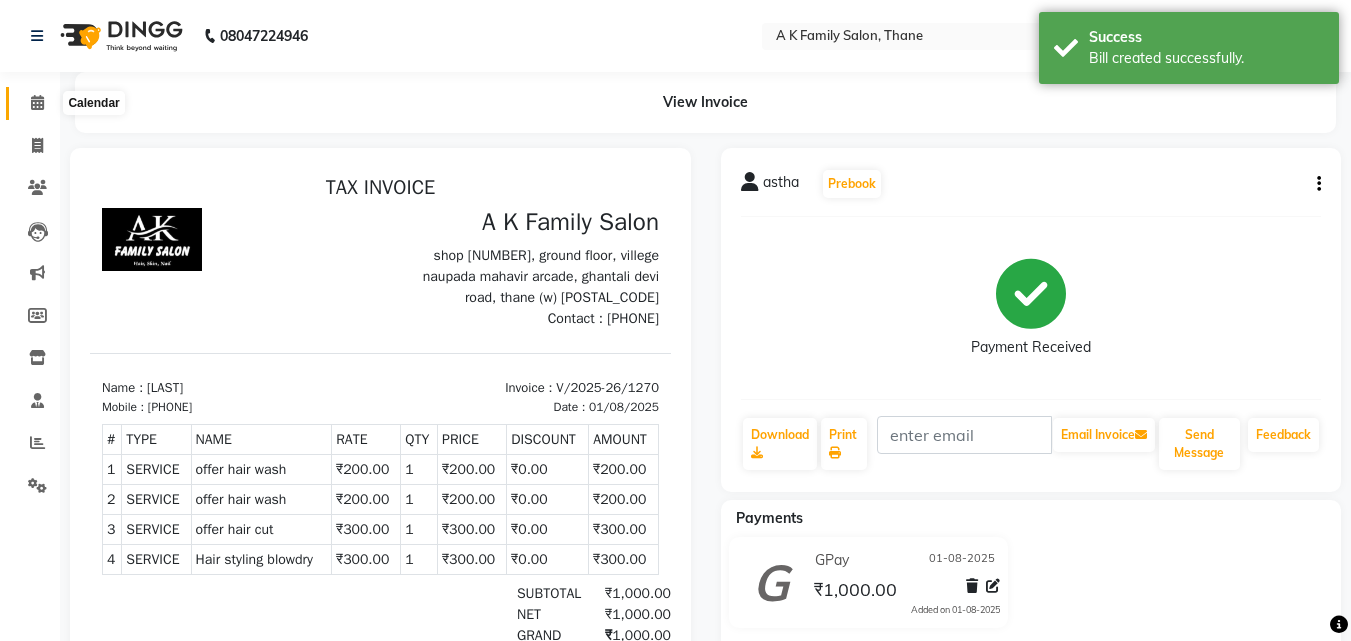 click 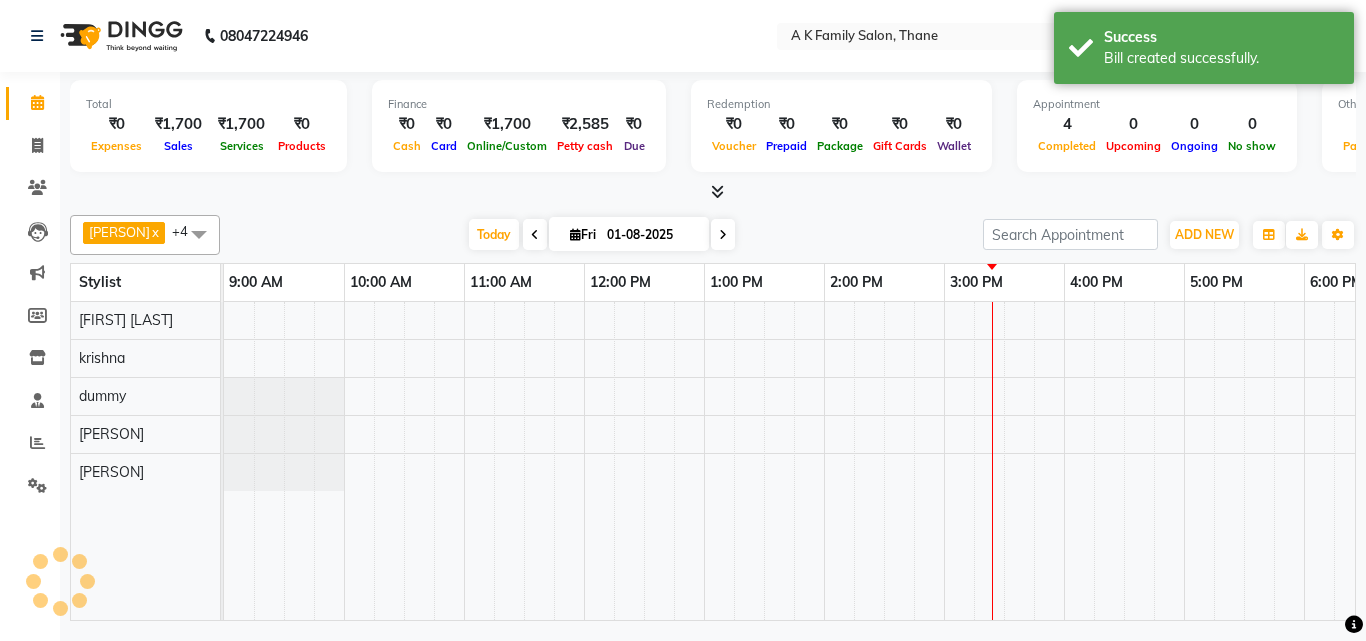 scroll, scrollTop: 0, scrollLeft: 549, axis: horizontal 